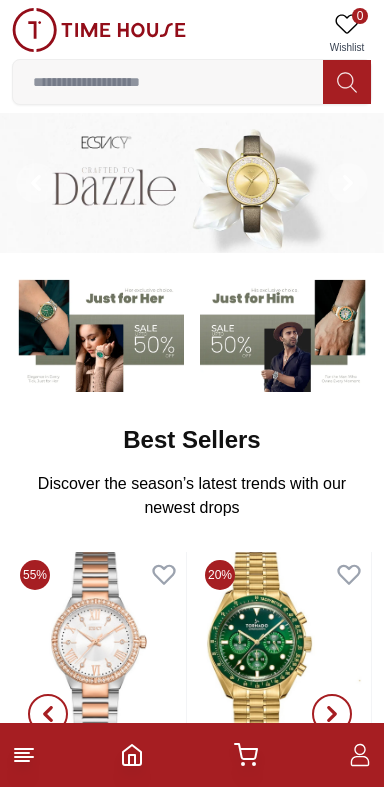 scroll, scrollTop: 0, scrollLeft: 0, axis: both 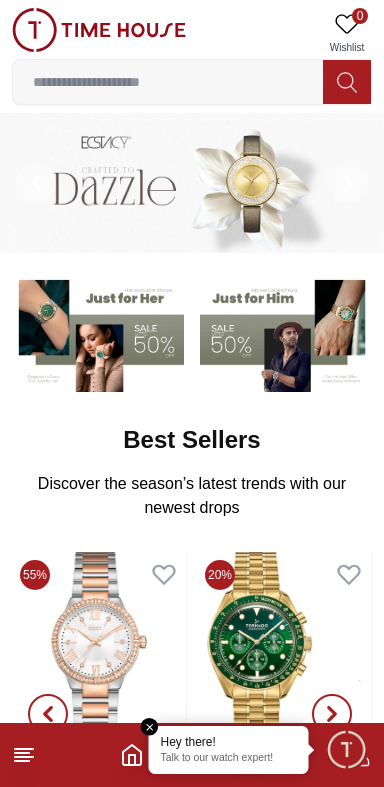 click 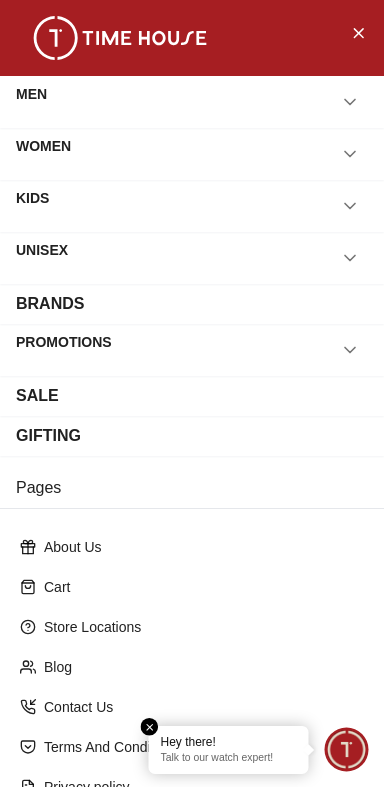 click on "BRANDS" at bounding box center (50, 304) 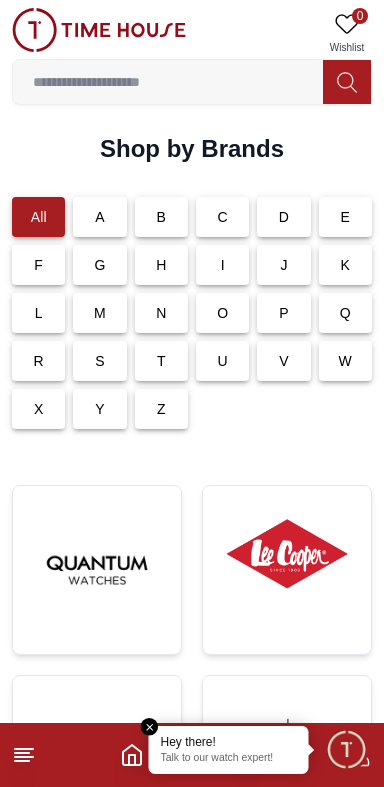 click on "L" at bounding box center [38, 313] 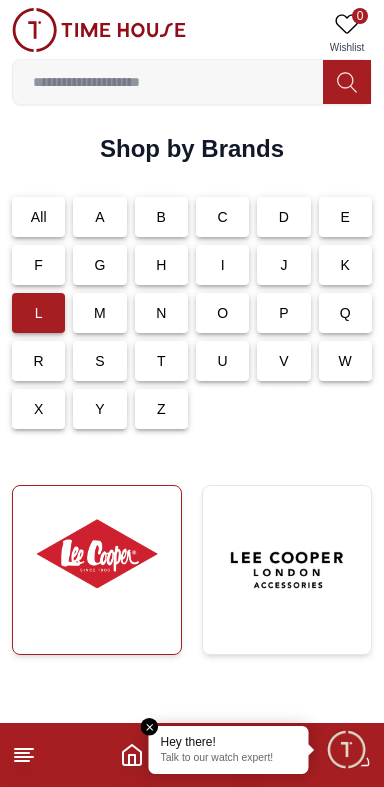 click at bounding box center (97, 554) 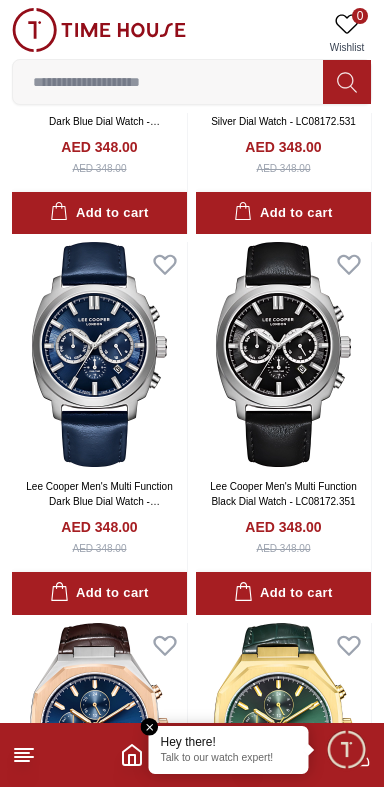 scroll, scrollTop: 3127, scrollLeft: 0, axis: vertical 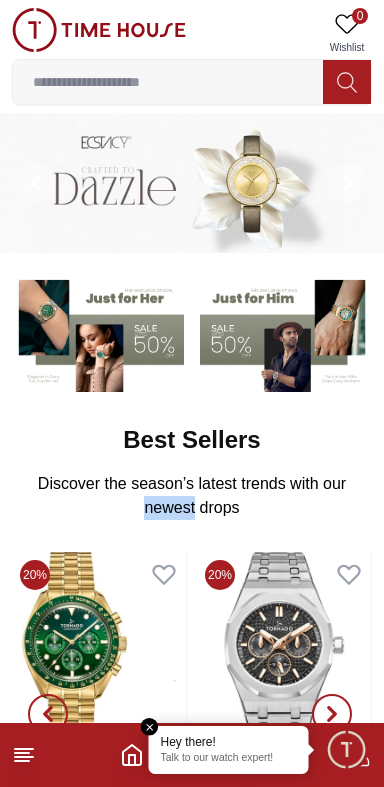 click 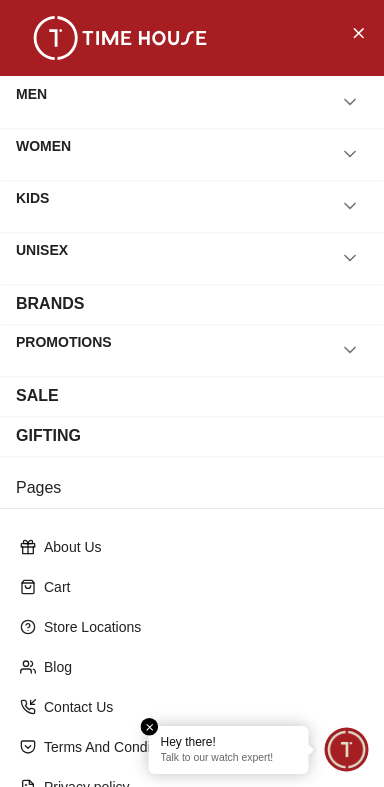 click on "MEN" at bounding box center (192, 102) 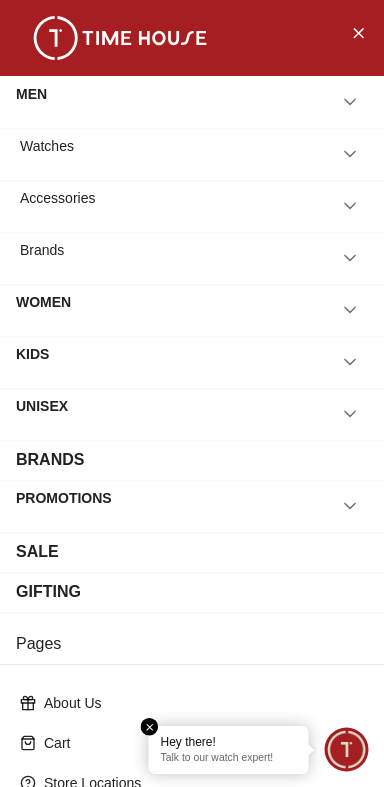 click 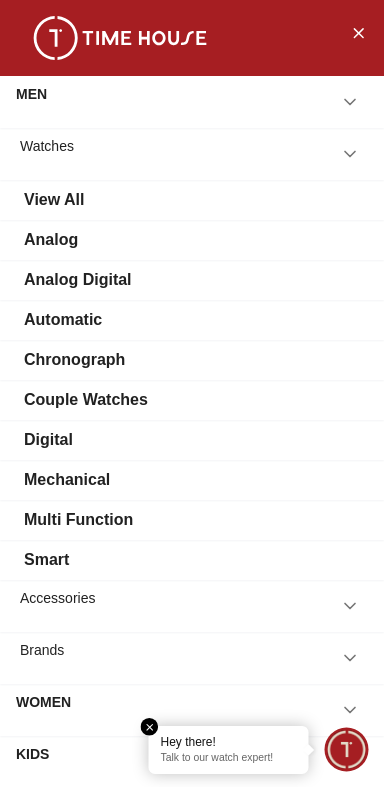 click on "View All" at bounding box center (54, 200) 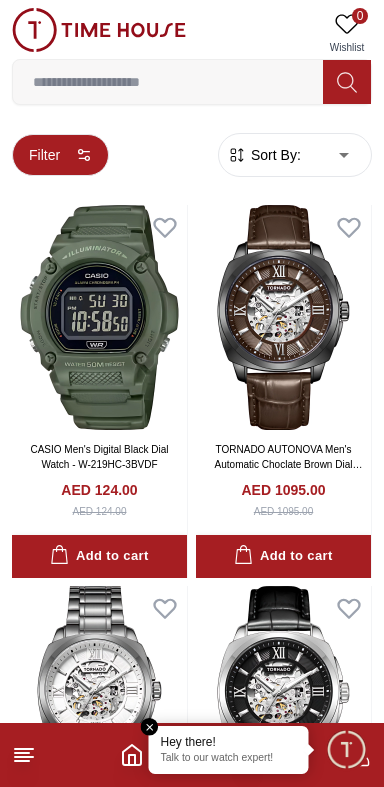 click on "Filter" at bounding box center (60, 155) 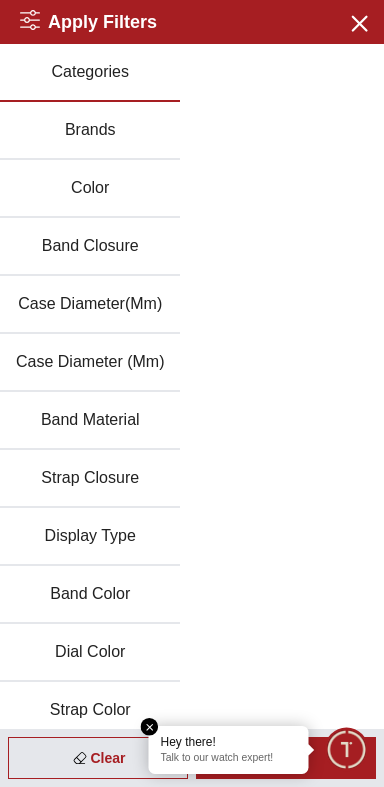 click on "Brands" at bounding box center [90, 131] 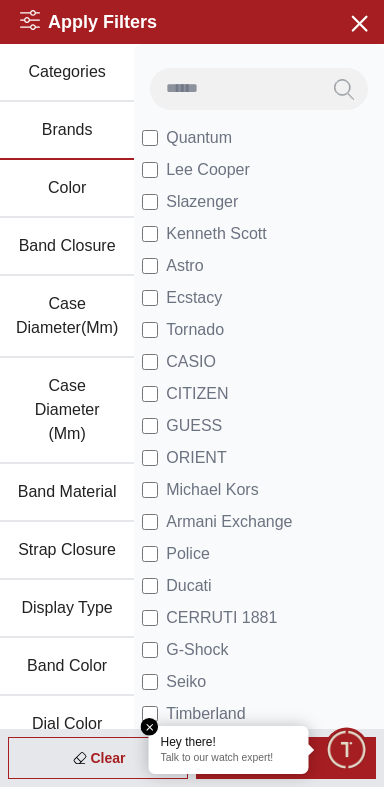 click at bounding box center (346, 749) 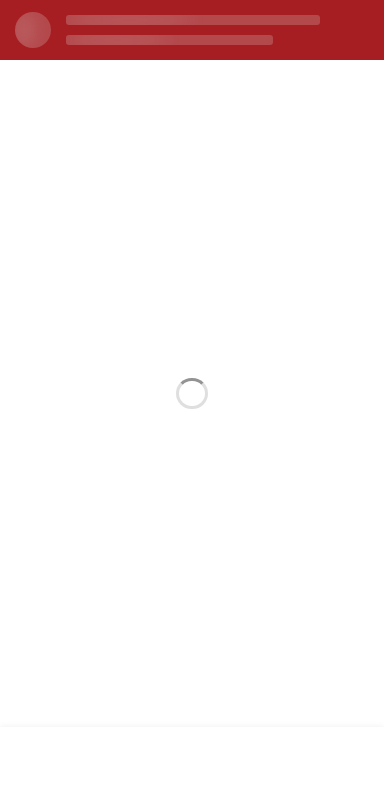 scroll, scrollTop: 0, scrollLeft: 0, axis: both 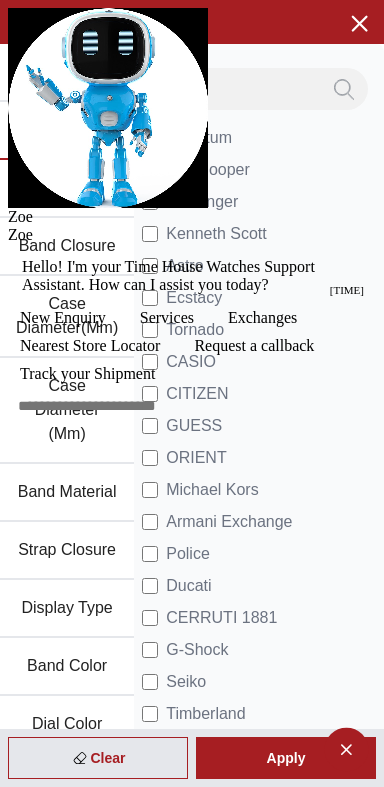 click at bounding box center [8, 226] 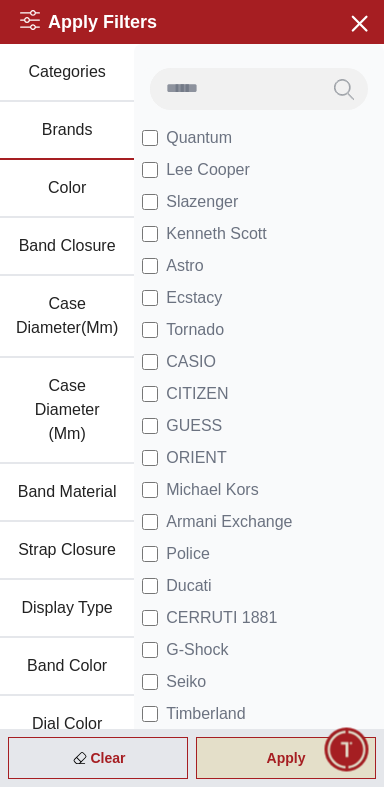 click on "Apply" at bounding box center [286, 758] 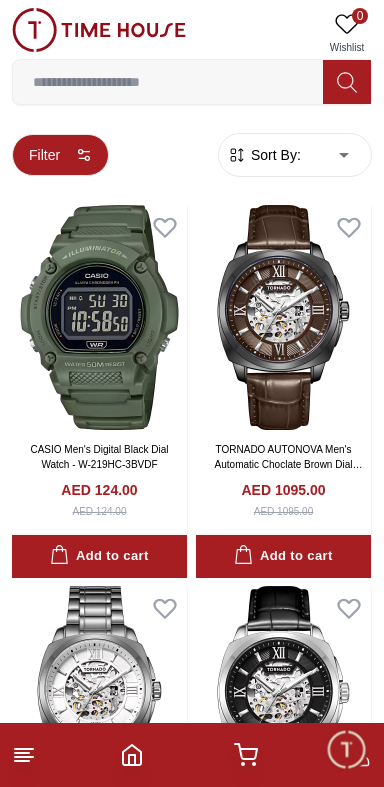 click on "Filter" at bounding box center [60, 155] 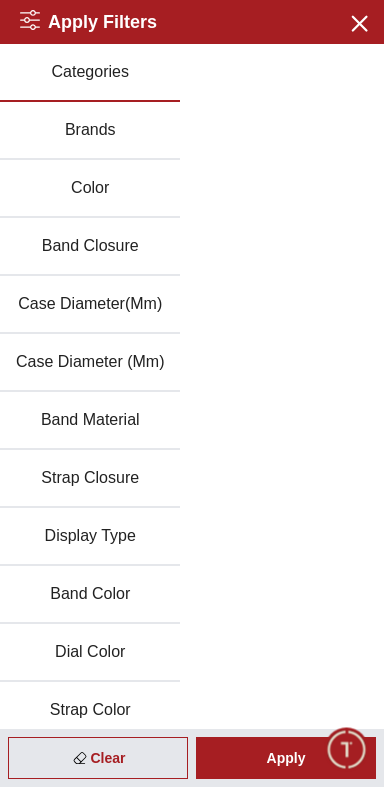 click on "Brands" at bounding box center (90, 131) 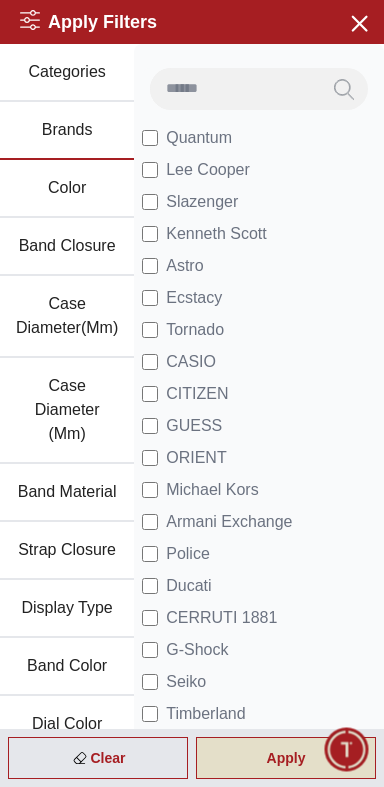 click on "Apply" at bounding box center (286, 758) 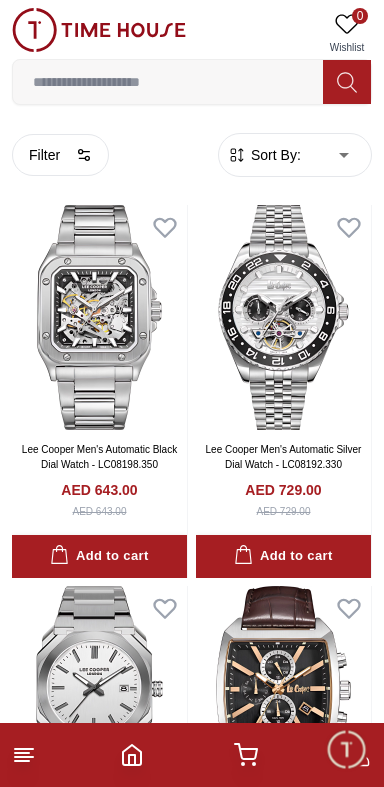 click on "100% Genuine products with International Warranty Shop From [COUNTRY] | العربية | Currency | 0 Wishlist Help Our Stores My Account 0 Wishlist My Bag Home Filter By Clear Brands Quantum Lee Cooper Slazenger Kenneth Scott Astro Ecstacy Tornado CASIO CITIZEN GUESS ORIENT Armani Exchange Police Ducati CERRUTI 1881 G-Shock Tsar Bomba Color Black Green Blue Red Dark Blue Silver Silver / Black Orange Rose Gold Grey White White / Rose Gold Silver / Gold Silver / Rose Gold Black / Black Black / Silver Black / Rose Gold Gold Yellow Brown White / Silver Light Blue Black /Rose Gold Black /Grey Black /Red Black /Black Black / Rose Gold / Black Rose Gold / Black Rose Gold / Black / Black Pink Green /Silver Purple Silver Silver Silver / Blue Green / Green Blue / Black Blue / Blue Titanum Navy Blue Military Green Blue / Silver Champagne White / Gold White / Gold Black Ivory Green / Silver Blue Army Green Camouflage Silver / White / Rose Gold Black / Blue MOP White Black/Silver 1" at bounding box center (192, 2103) 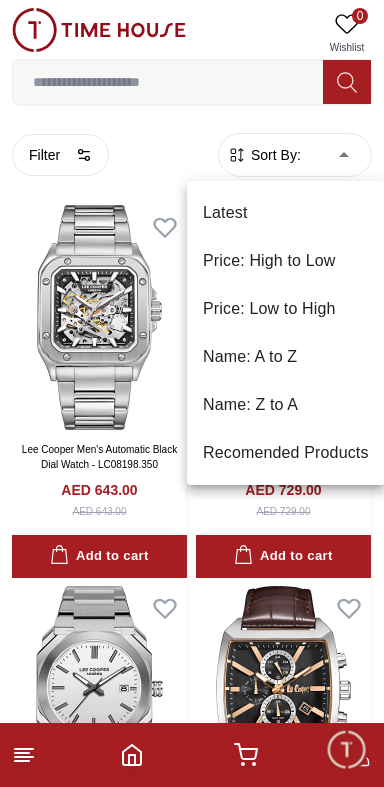 click on "Price: High to Low" at bounding box center (286, 261) 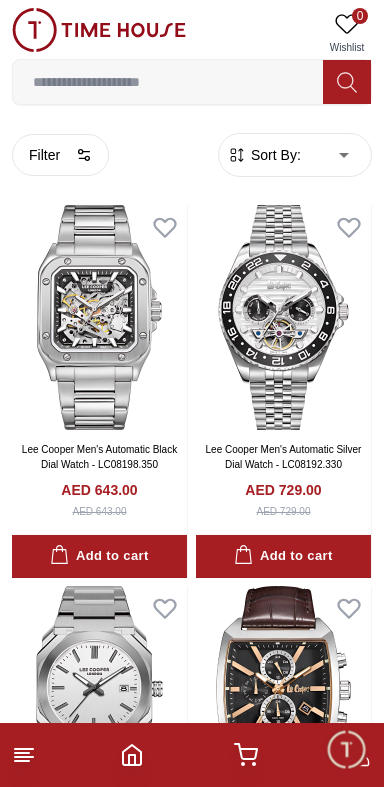 type on "*" 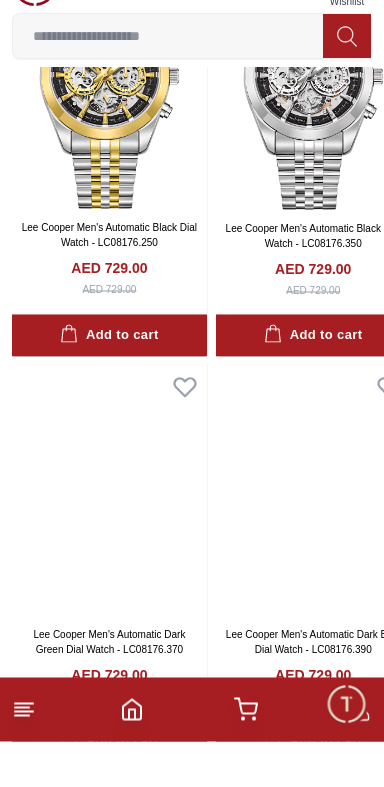 scroll, scrollTop: 206, scrollLeft: 0, axis: vertical 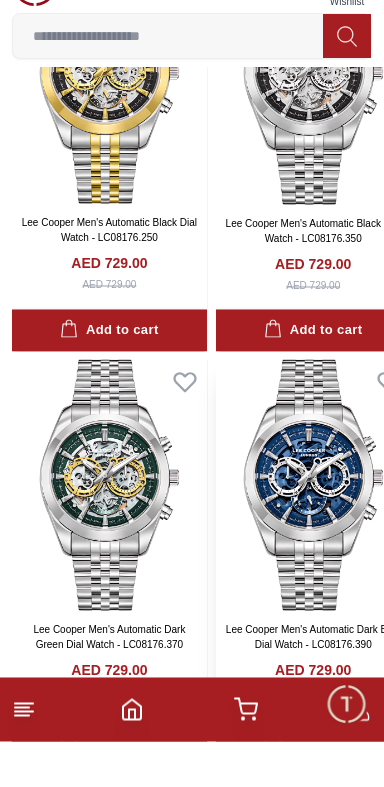 click at bounding box center [313, 530] 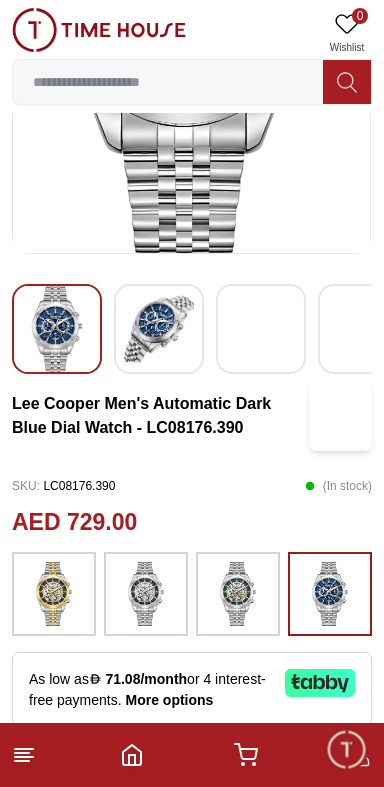 scroll, scrollTop: 350, scrollLeft: 0, axis: vertical 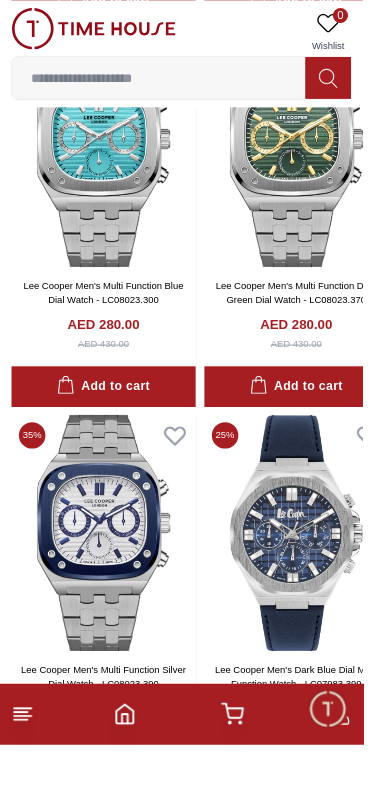 click 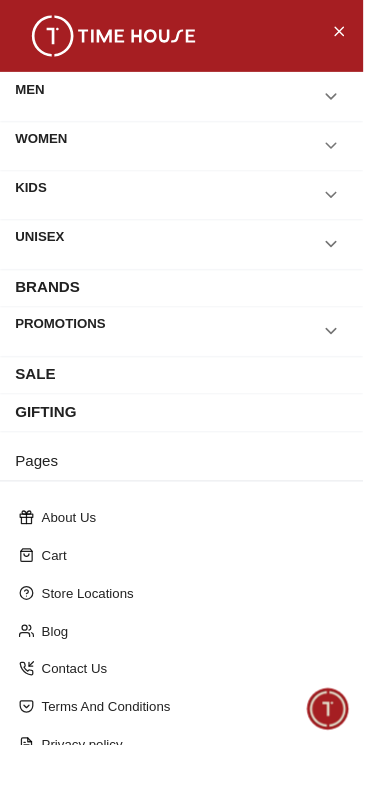 click on "BRANDS" at bounding box center (50, 304) 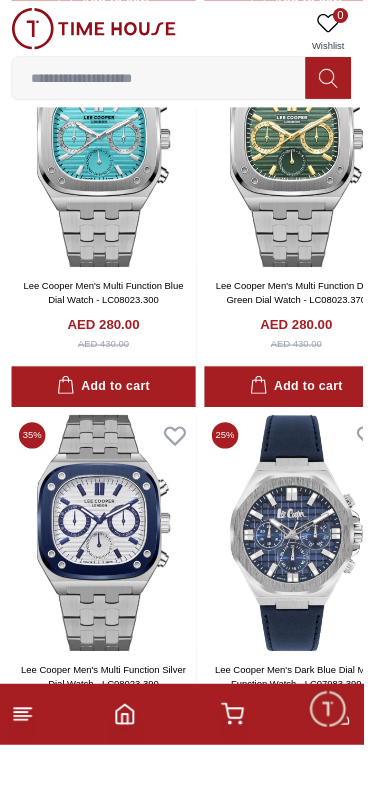 scroll, scrollTop: 0, scrollLeft: 0, axis: both 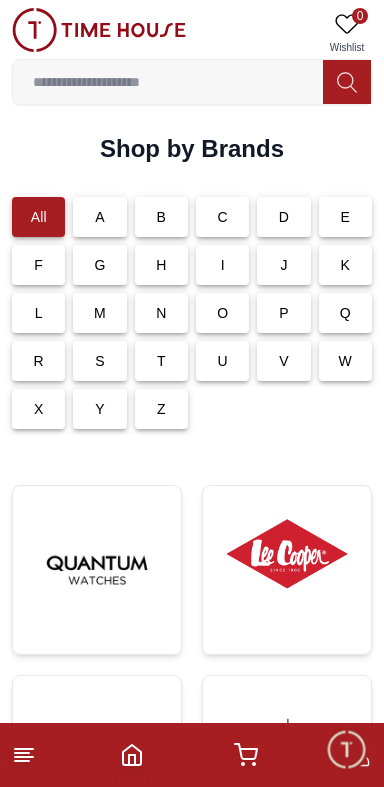 click on "T" at bounding box center [161, 361] 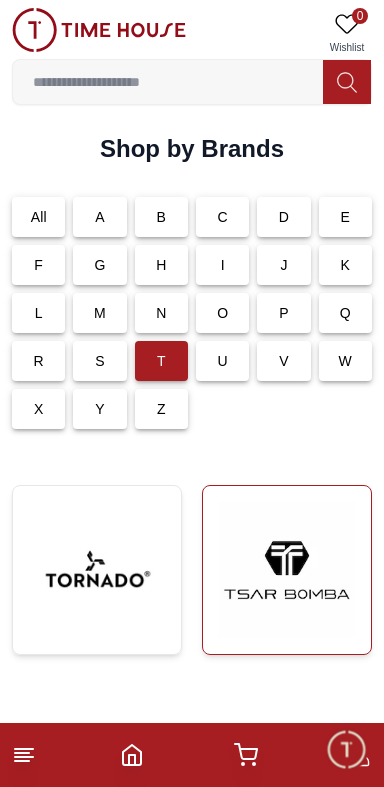 click at bounding box center (287, 570) 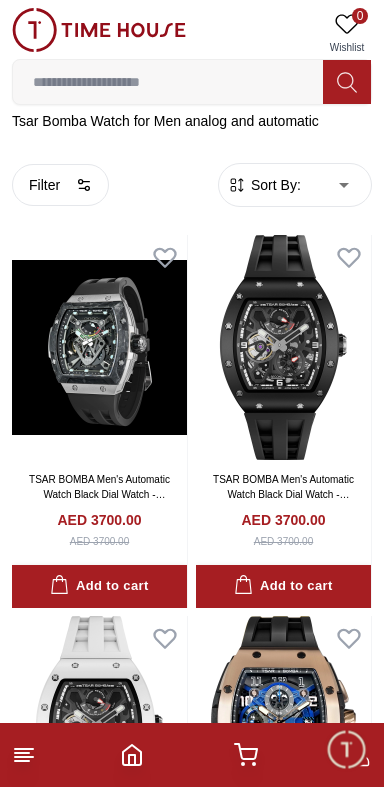scroll, scrollTop: 326, scrollLeft: 0, axis: vertical 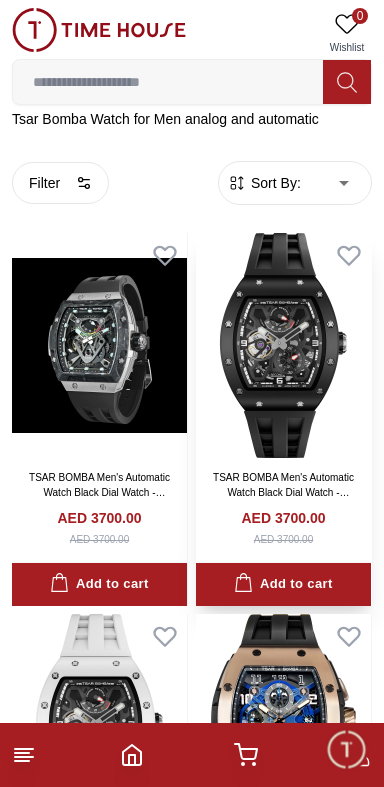 click at bounding box center (283, 345) 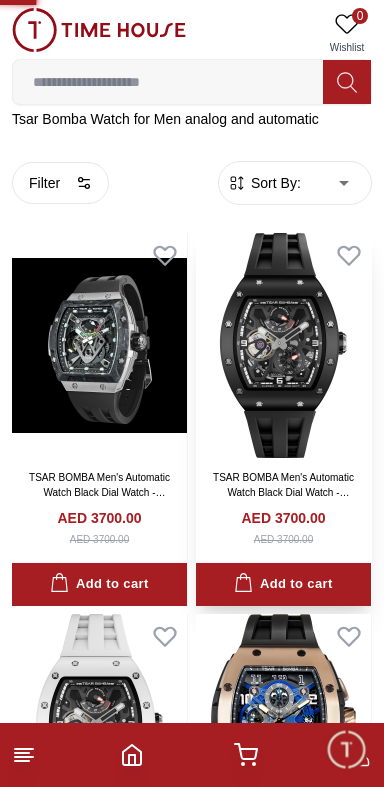 scroll, scrollTop: 0, scrollLeft: 0, axis: both 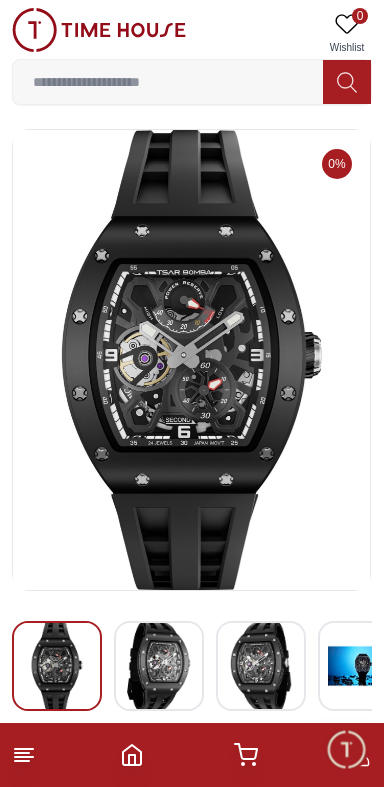 click at bounding box center [363, 666] 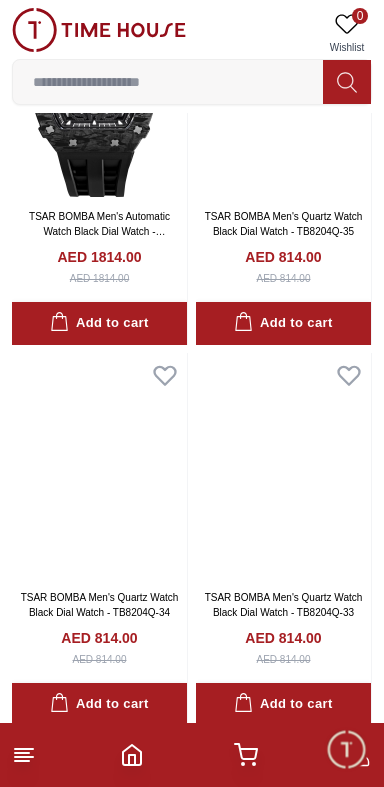scroll, scrollTop: 2964, scrollLeft: 0, axis: vertical 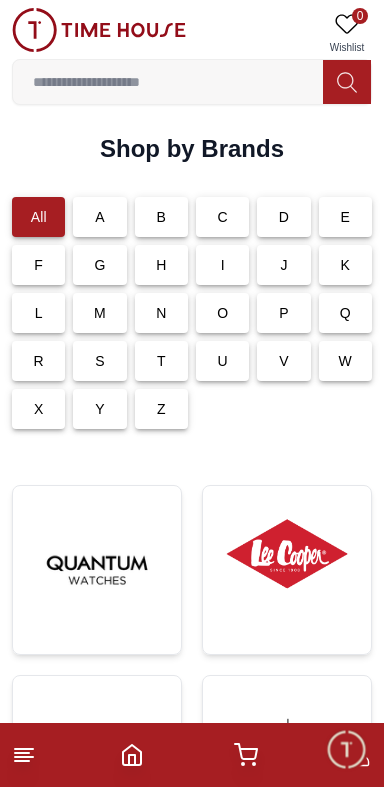 click on "B" at bounding box center [161, 217] 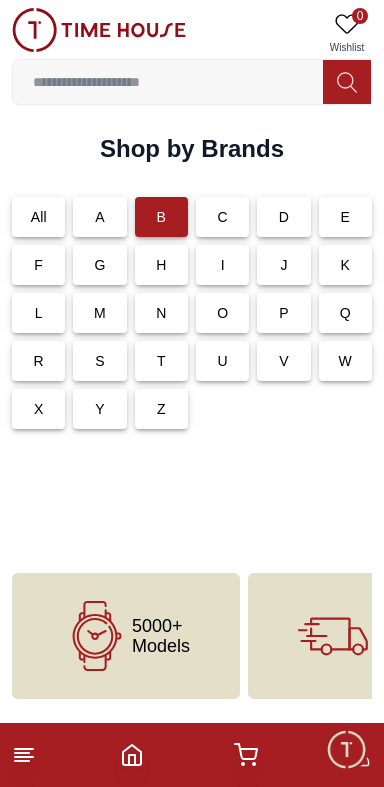 click on "C" at bounding box center [222, 217] 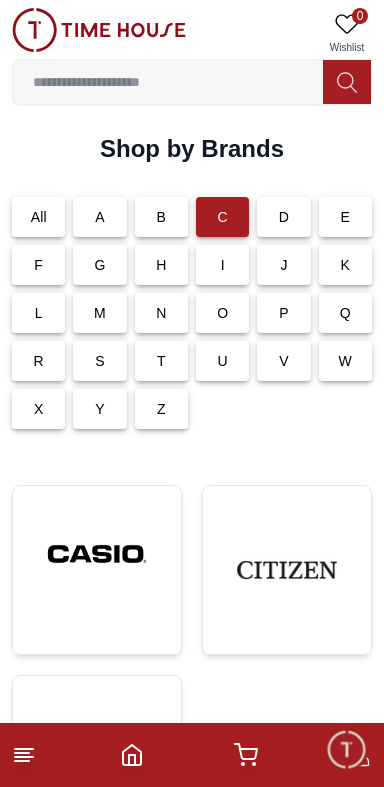 click on "B" at bounding box center (161, 217) 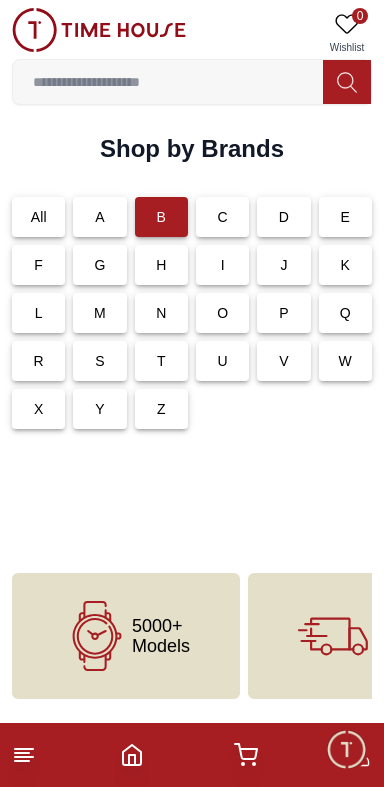 click on "A" at bounding box center (99, 217) 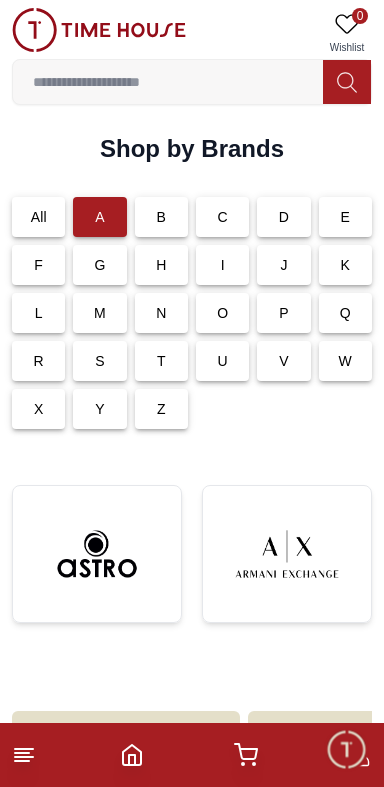 click on "B" at bounding box center (161, 217) 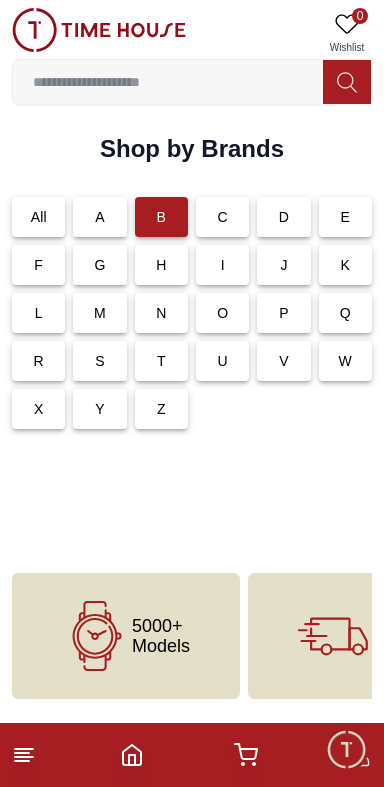click on "I" at bounding box center [222, 265] 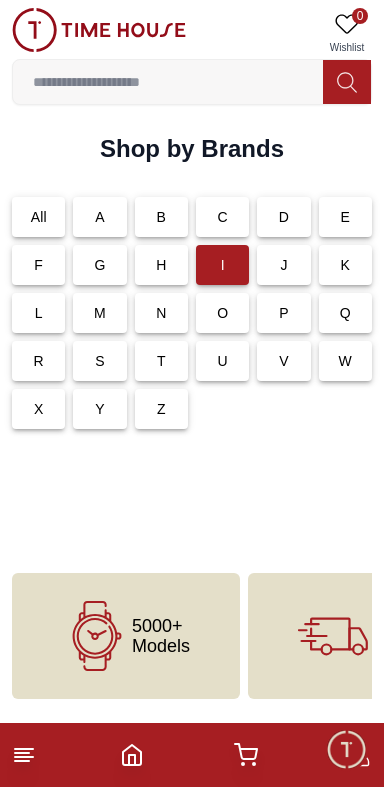 click on "J" at bounding box center (283, 265) 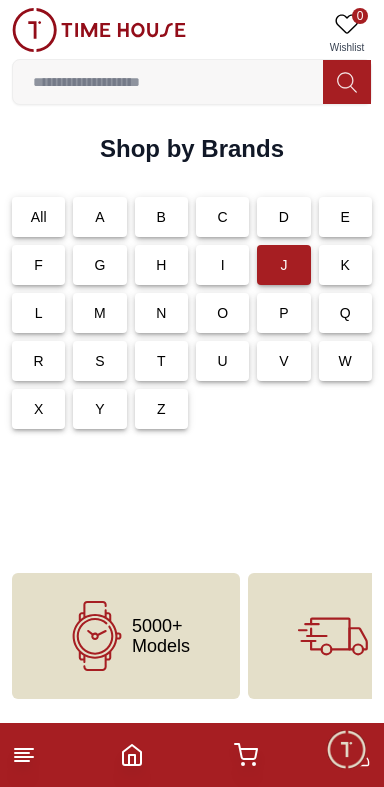 click on "K" at bounding box center [346, 265] 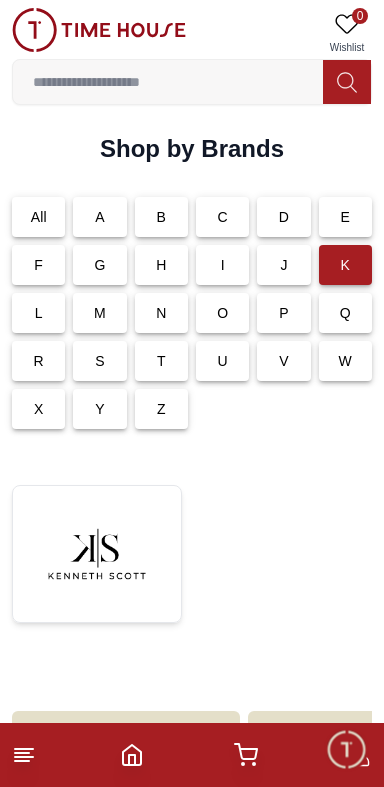 click on "Q" at bounding box center (345, 313) 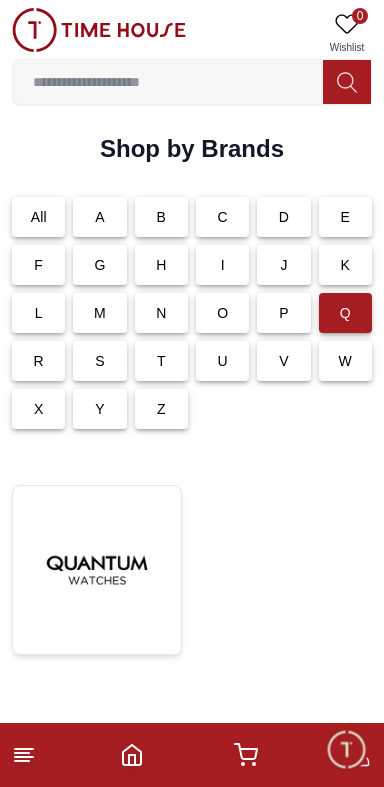click on "M" at bounding box center (100, 313) 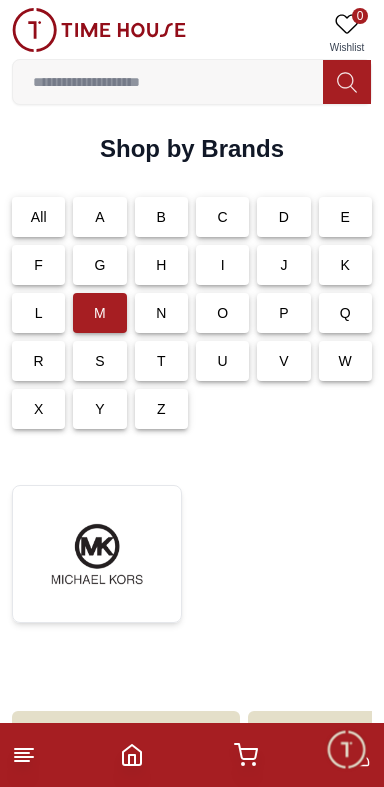 click on "Z" at bounding box center [161, 409] 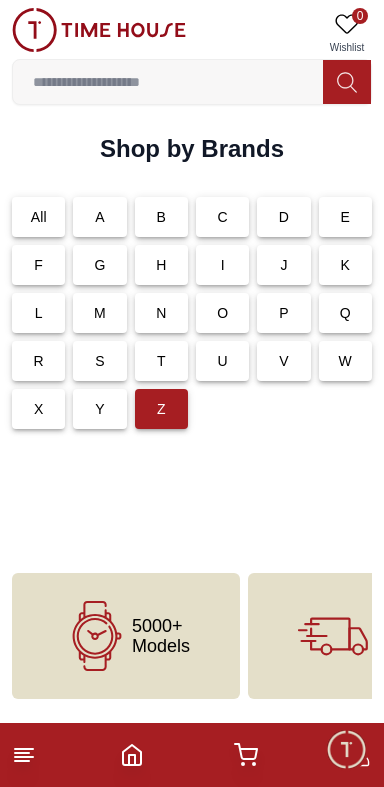 click on "Y" at bounding box center [99, 409] 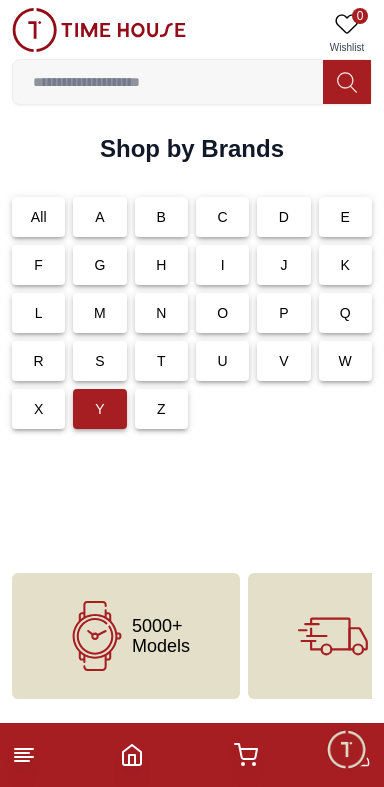 click on "X" at bounding box center (38, 409) 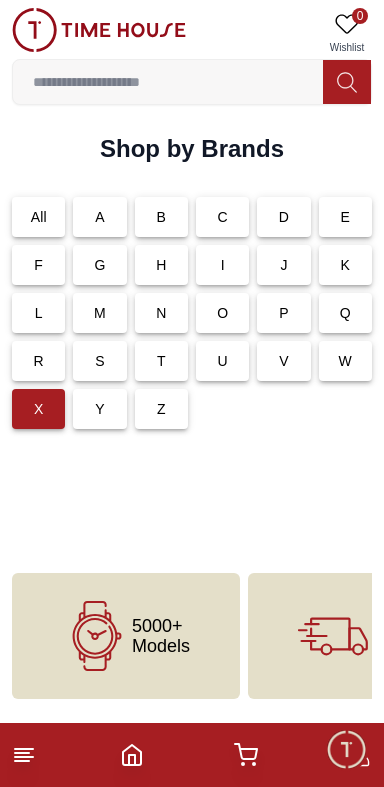 click on "W" at bounding box center (345, 361) 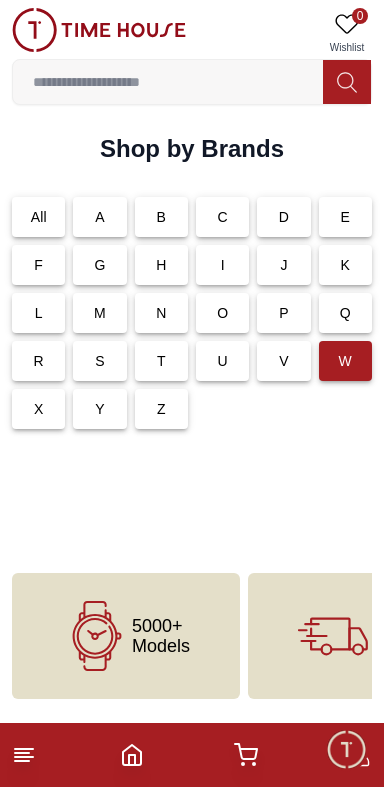 click on "V" at bounding box center [283, 361] 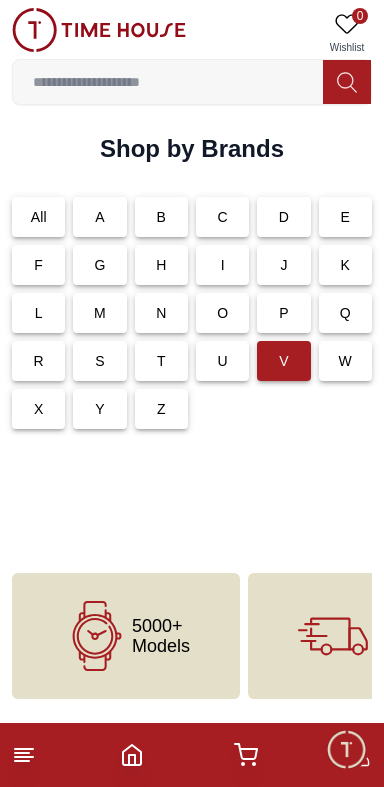 click on "U" at bounding box center [222, 361] 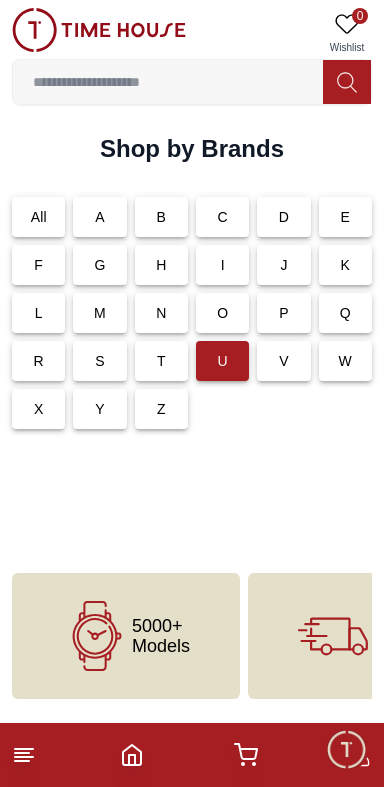 click on "T" at bounding box center (161, 361) 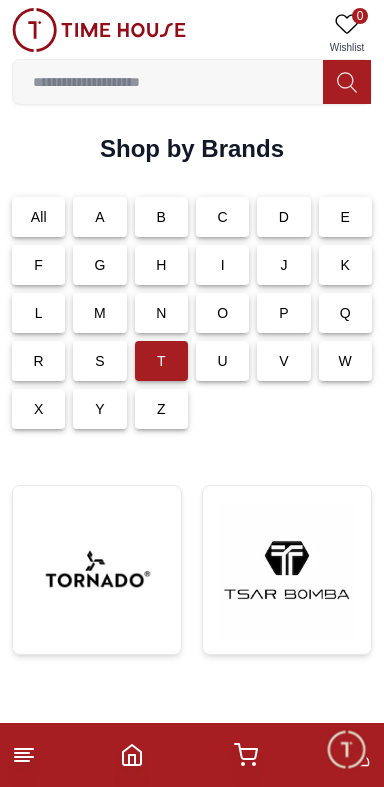 click on "S" at bounding box center (99, 361) 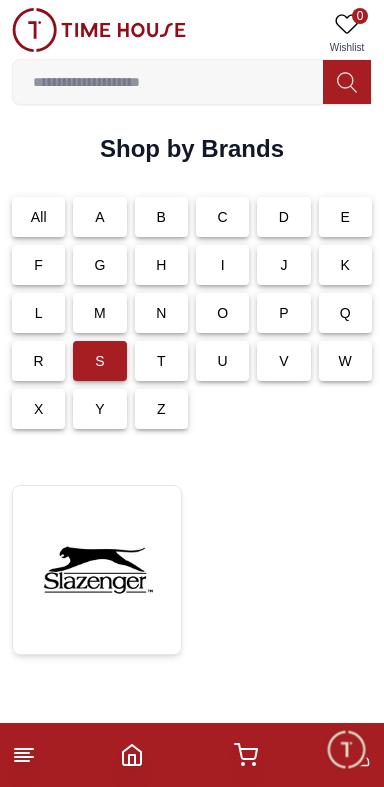 click on "R" at bounding box center (38, 361) 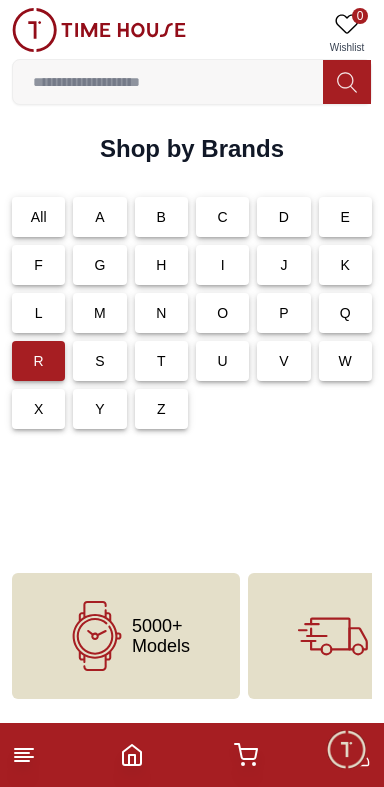 click on "Q" at bounding box center [345, 313] 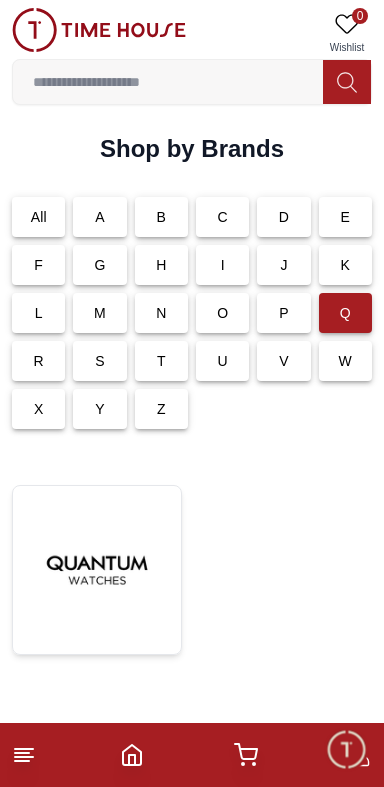 click on "P" at bounding box center (283, 313) 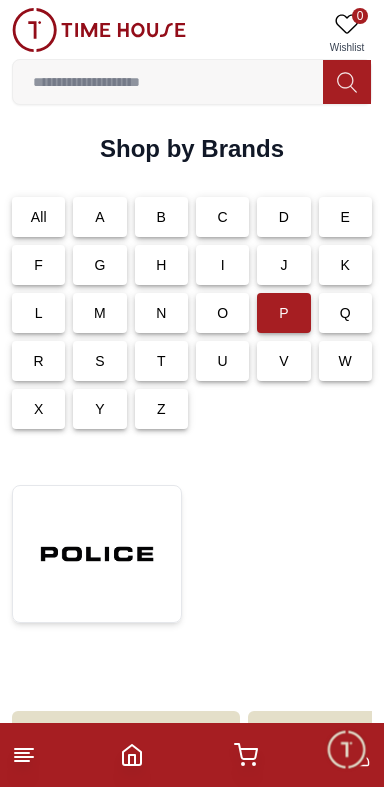 click on "Q" at bounding box center (345, 313) 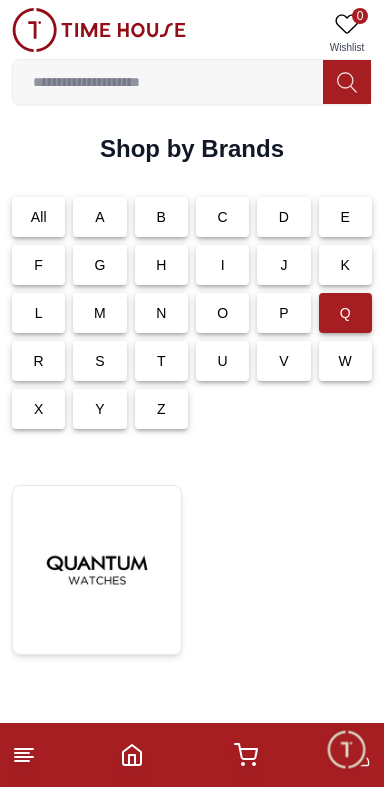 click on "P" at bounding box center (283, 313) 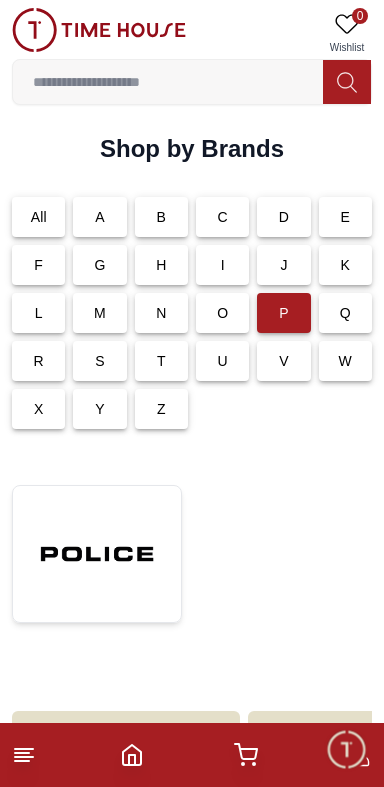 click on "O" at bounding box center (222, 313) 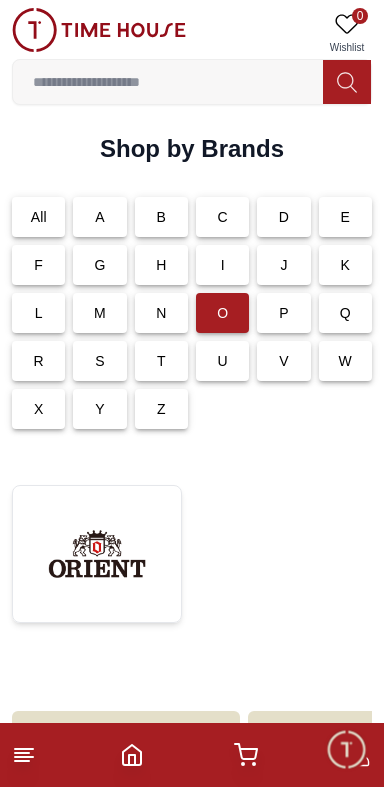 click on "N" at bounding box center [161, 313] 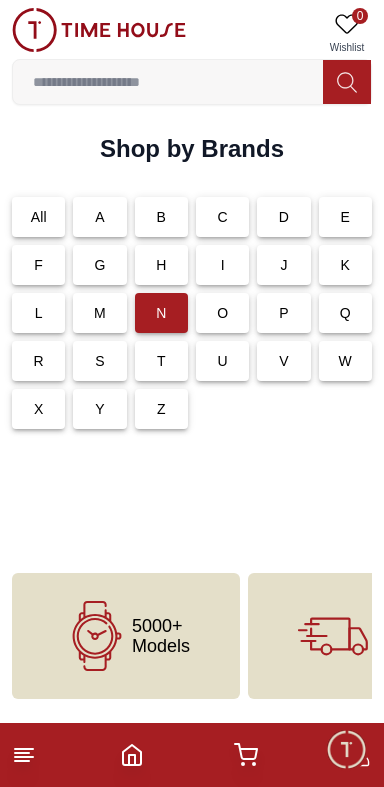 click on "M" at bounding box center (99, 313) 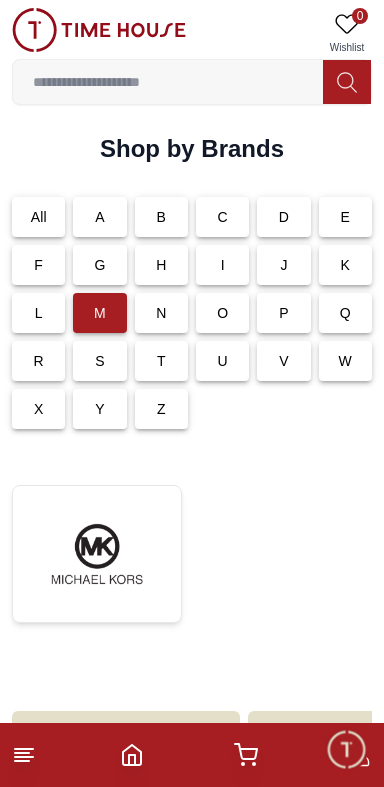 click on "L" at bounding box center [38, 313] 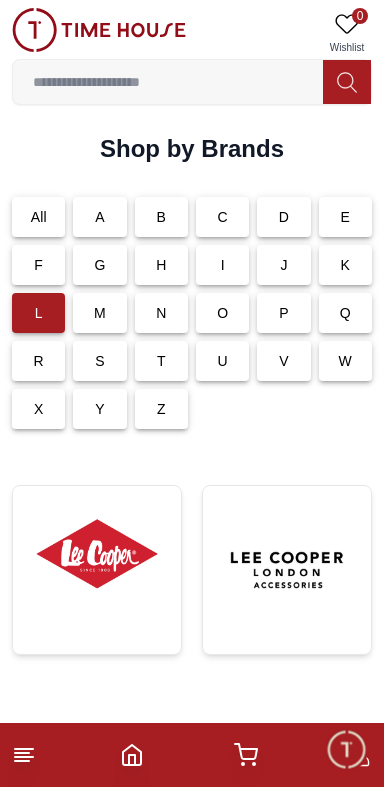 click on "K" at bounding box center (345, 265) 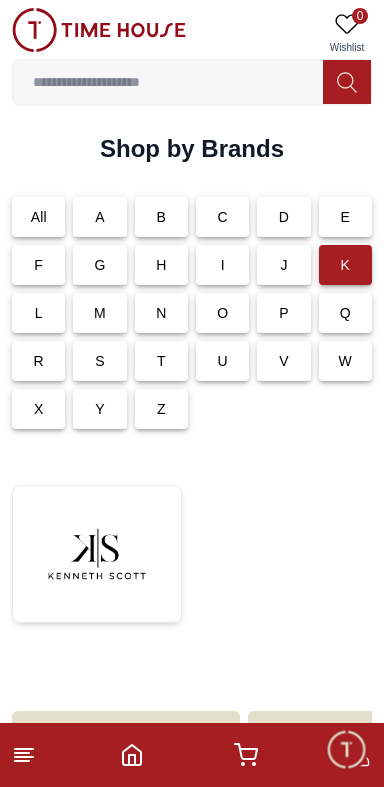 click on "J" at bounding box center (283, 265) 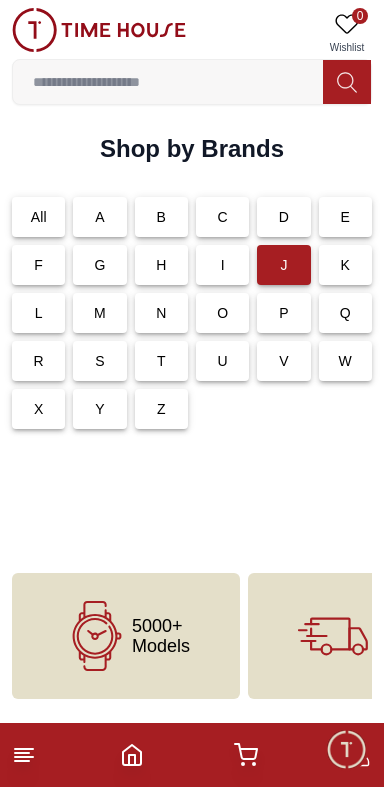 click on "I" at bounding box center (222, 265) 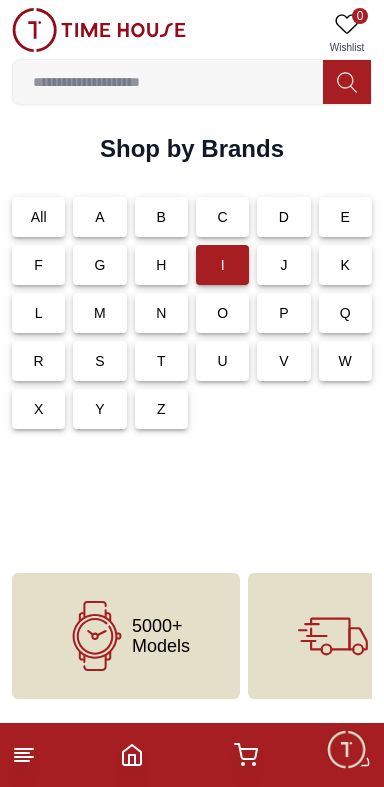 click on "H" at bounding box center [161, 265] 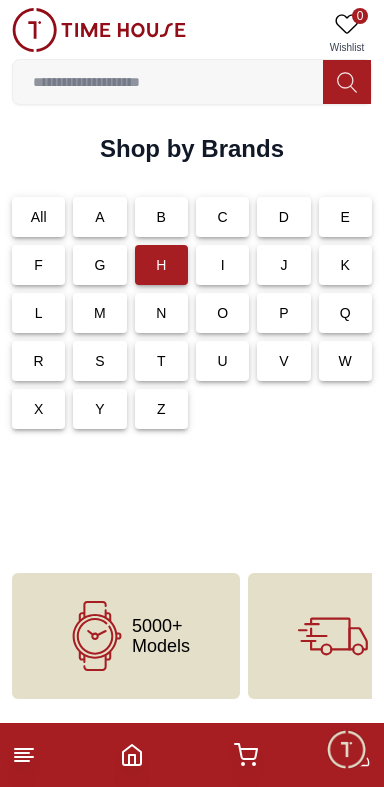 click on "G" at bounding box center (99, 265) 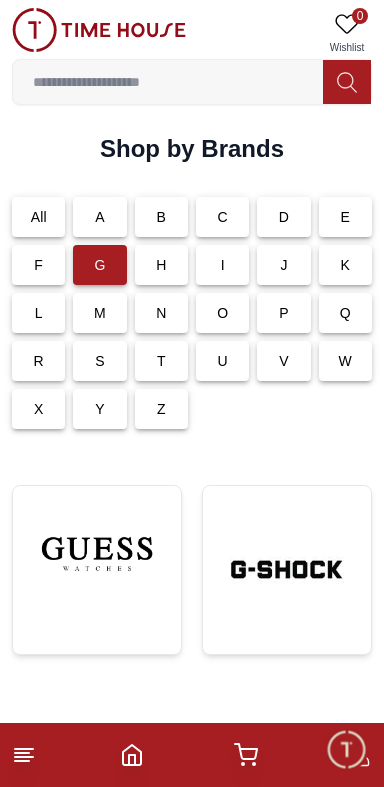 click on "F" at bounding box center [38, 265] 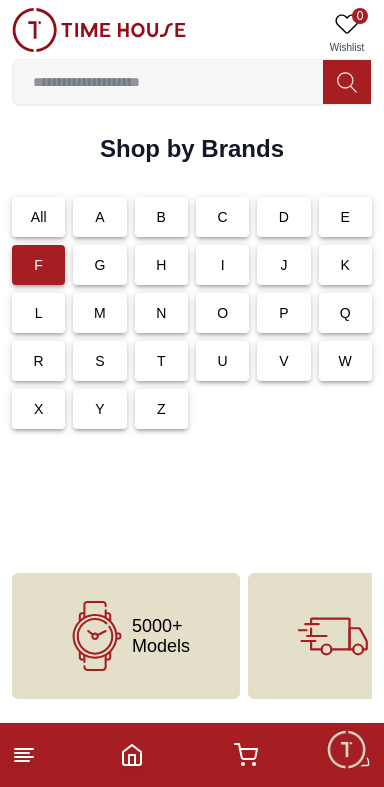 click on "E" at bounding box center [345, 217] 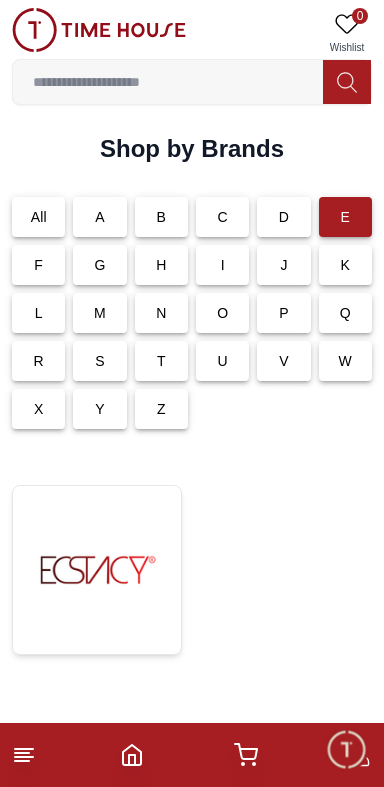 click on "D" at bounding box center [283, 217] 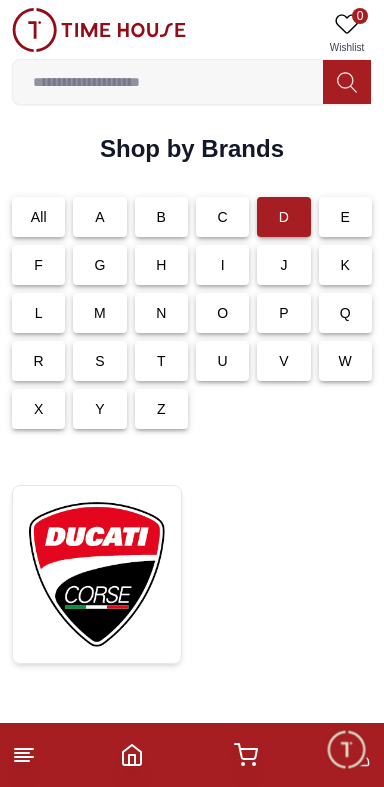 click on "C" at bounding box center (222, 217) 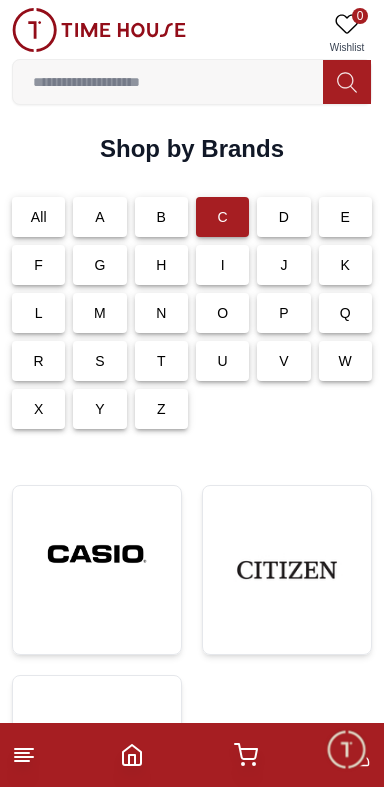click on "B" at bounding box center (161, 217) 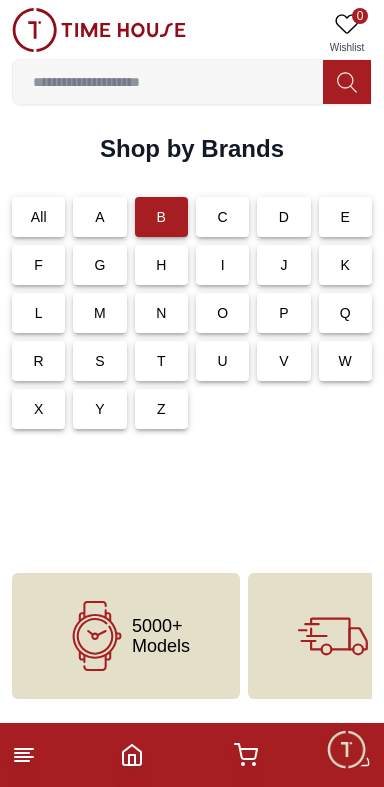 click on "A" at bounding box center [99, 217] 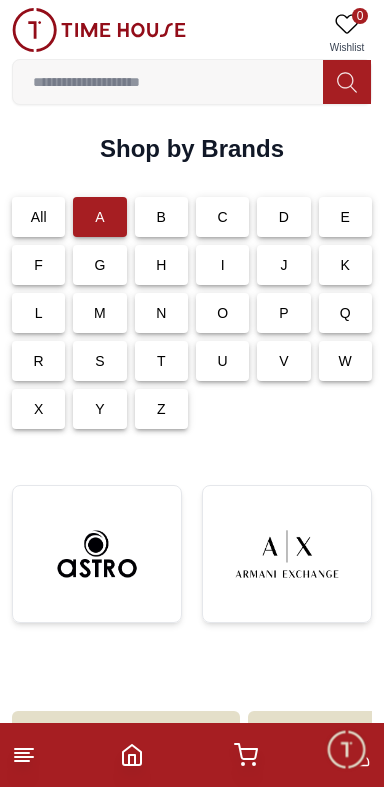 click on "L" at bounding box center [38, 313] 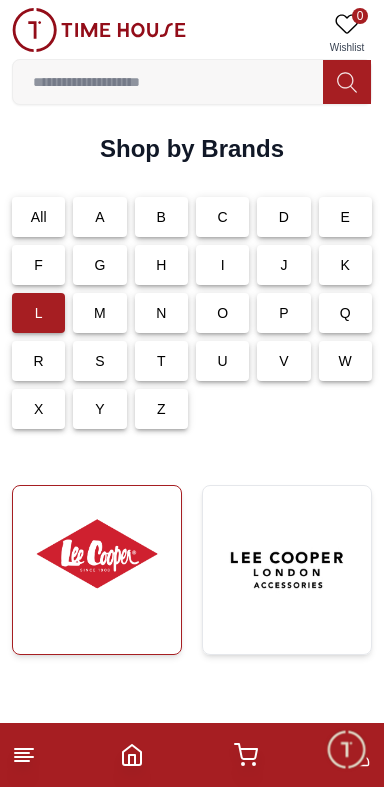 click at bounding box center [97, 554] 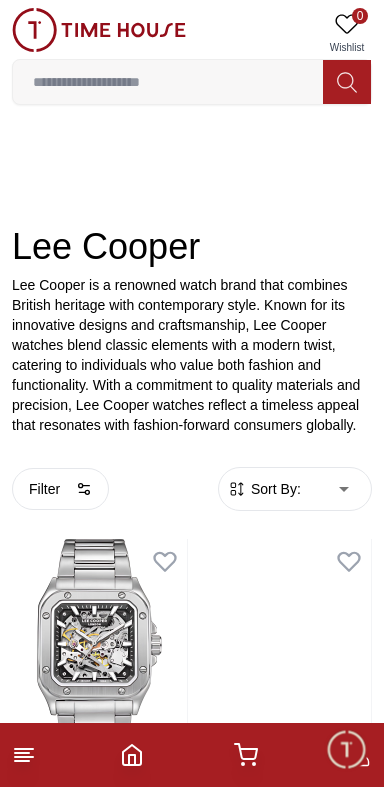 scroll, scrollTop: 181, scrollLeft: 0, axis: vertical 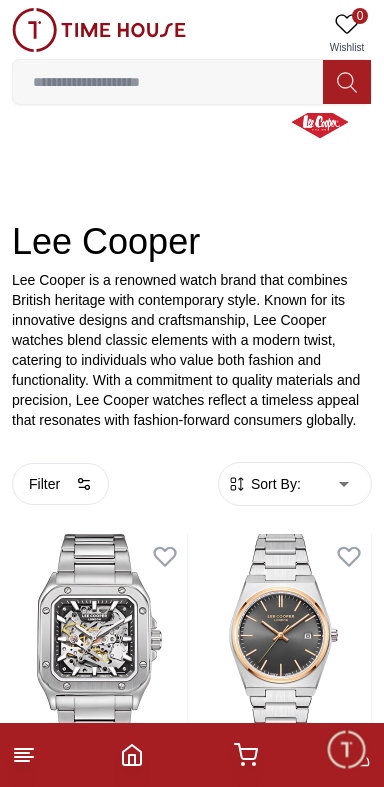 click on "Bridge Width 19 mm 21 mm 22 mm -2 mm 2 mm 18 mm 17 mm 14 mm 16 mm -1 mm 20 mm 15 mm Temple Length 140 mm 150 mm 145 mm 147 mm" at bounding box center (192, 2177) 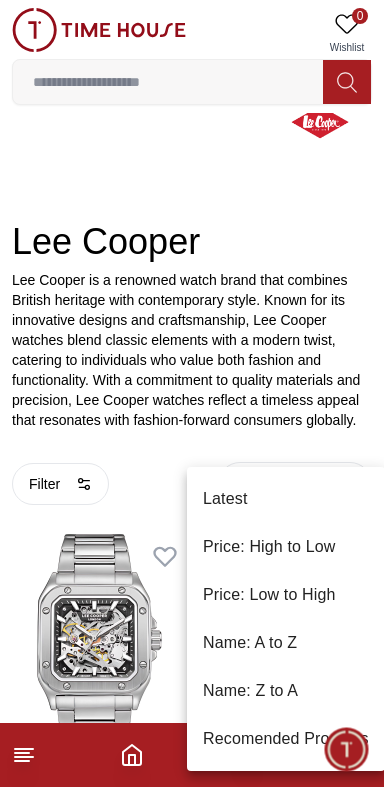 click on "Price: High to Low" at bounding box center (286, 547) 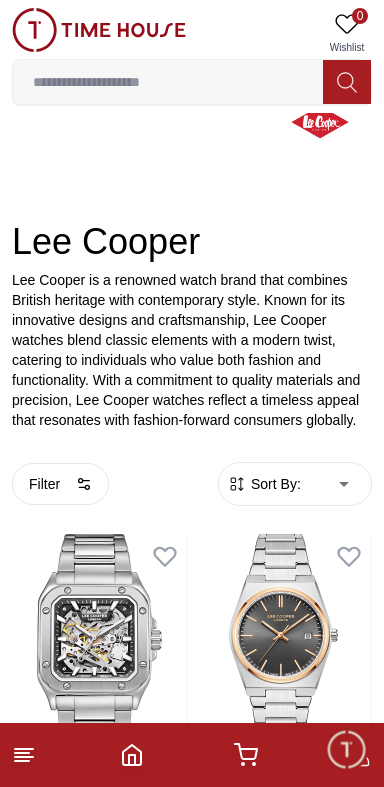 type on "*" 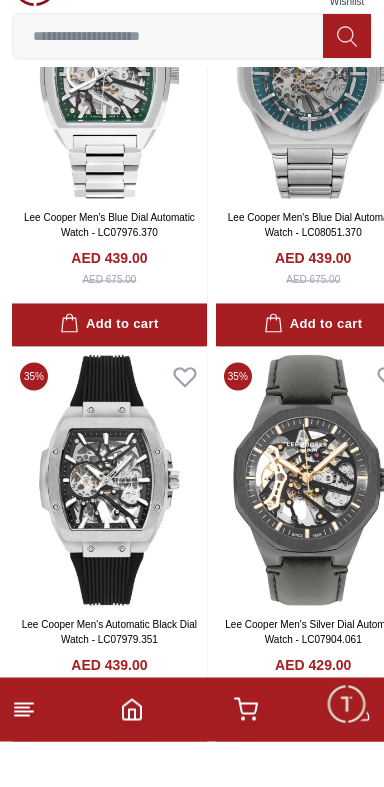 scroll, scrollTop: 3978, scrollLeft: 0, axis: vertical 